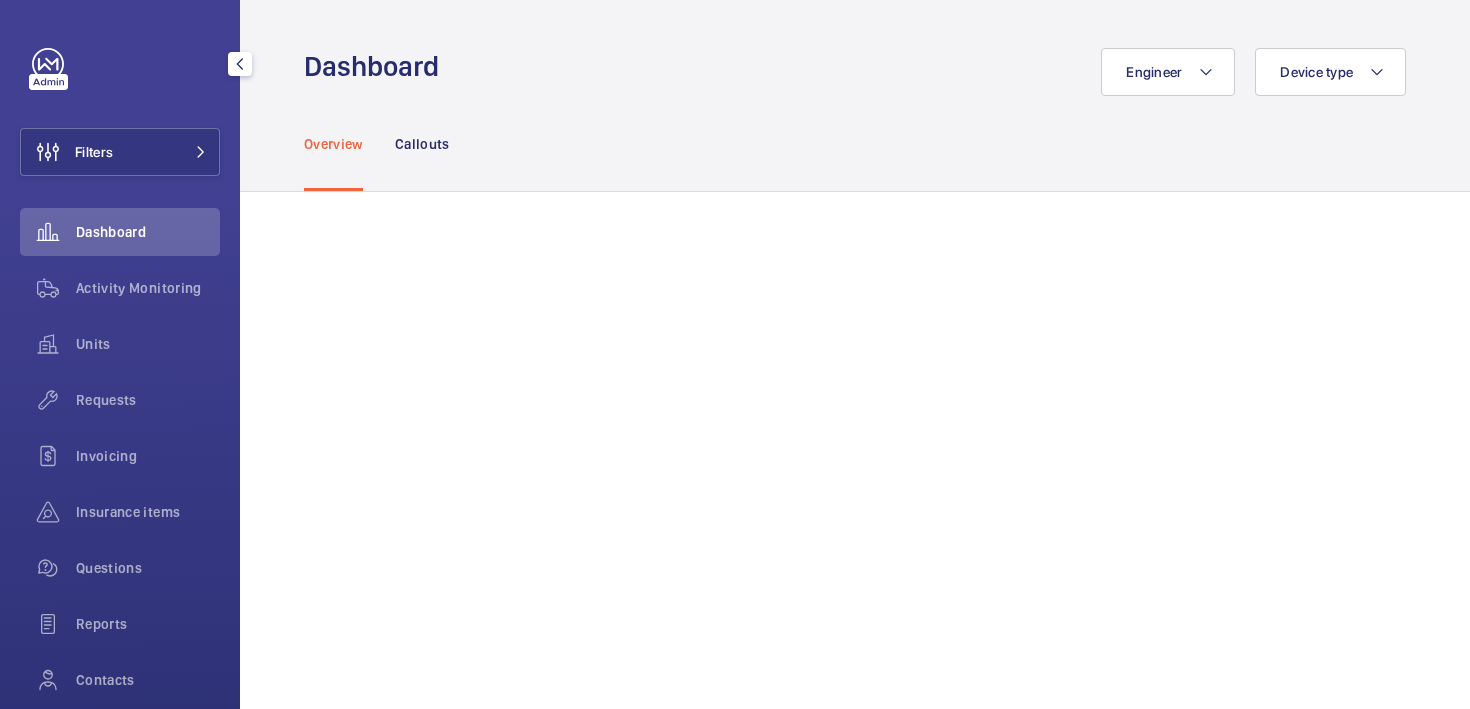 scroll, scrollTop: 0, scrollLeft: 0, axis: both 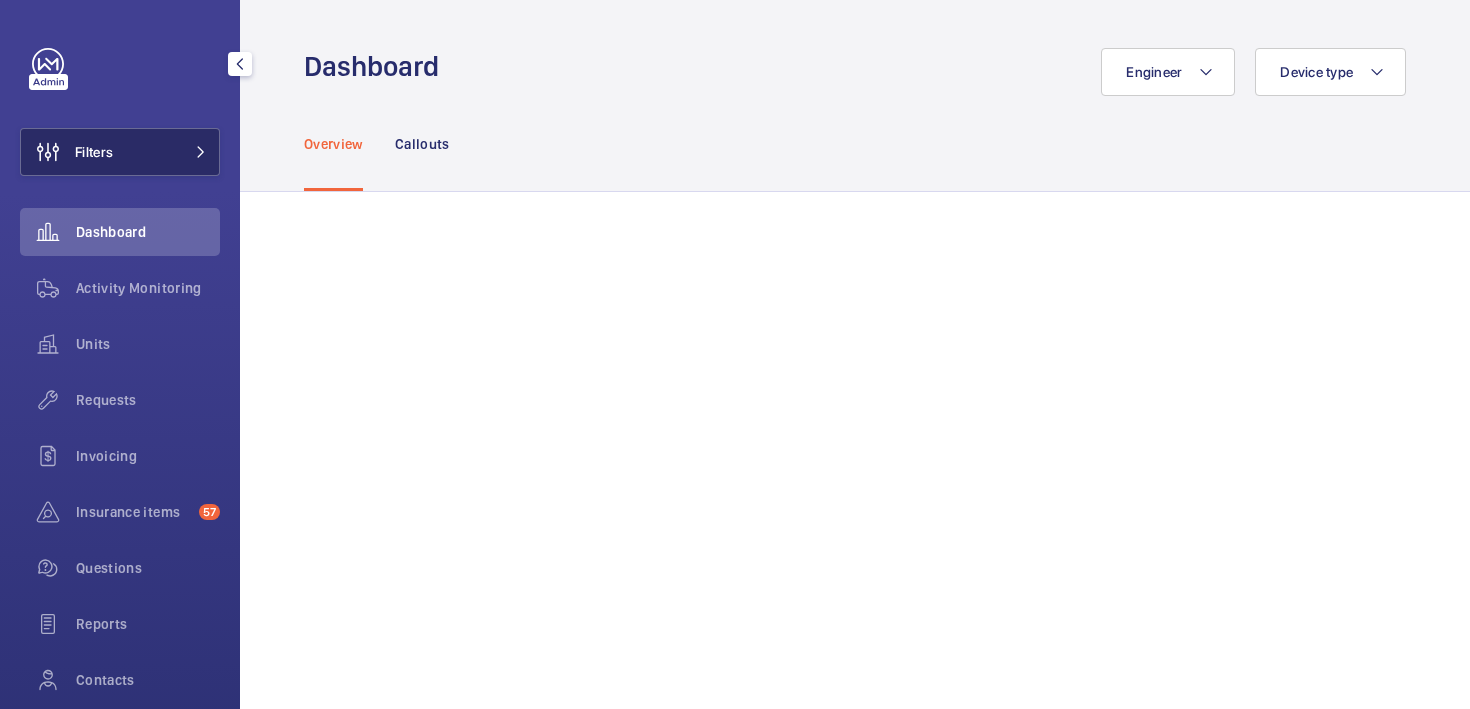 click on "Filters" 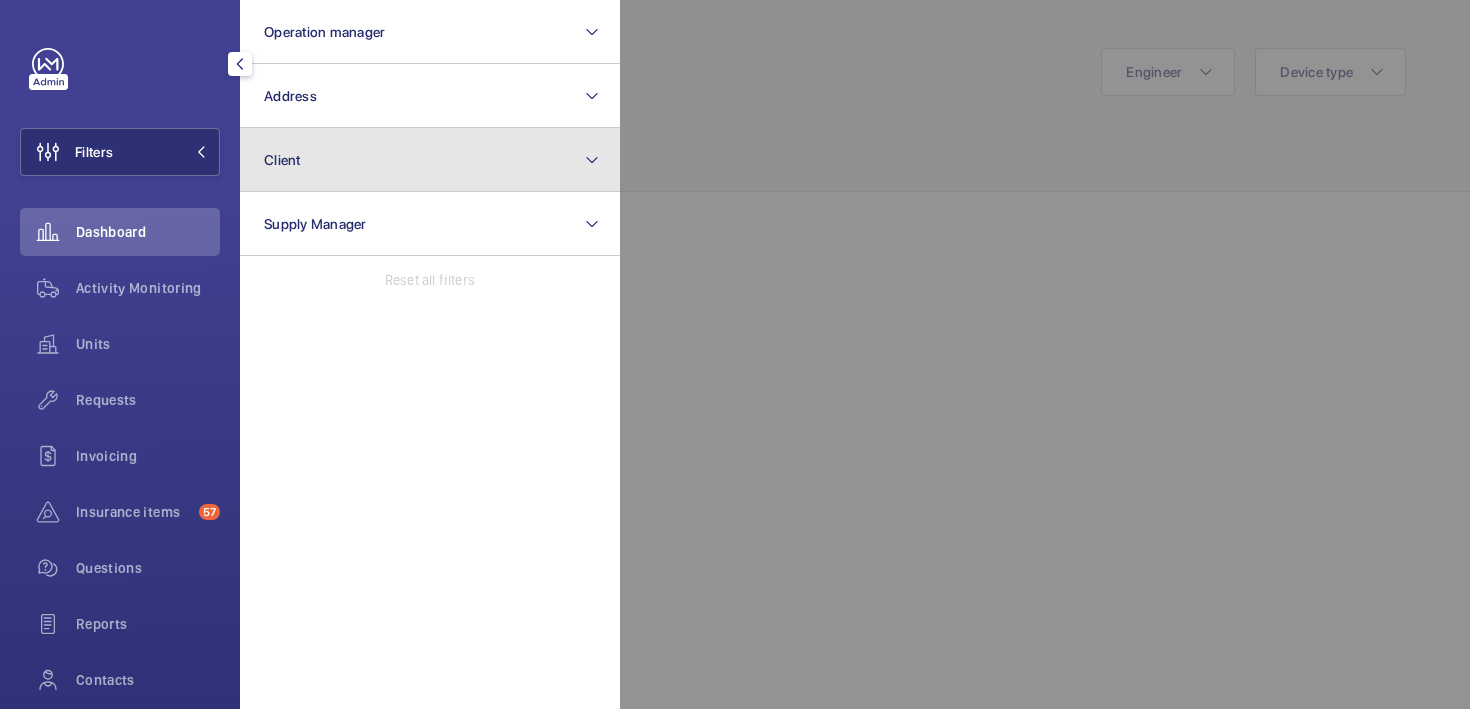 click on "Client" 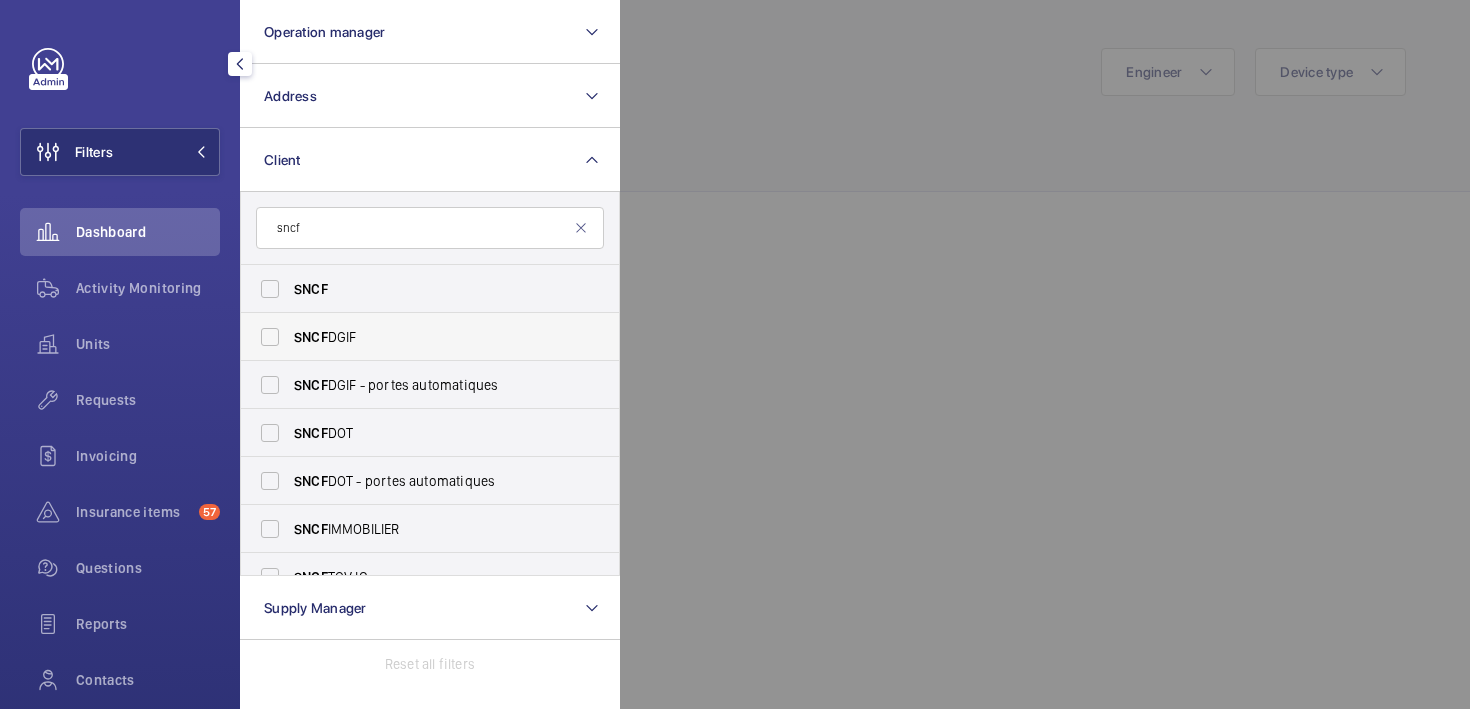 type on "sncf" 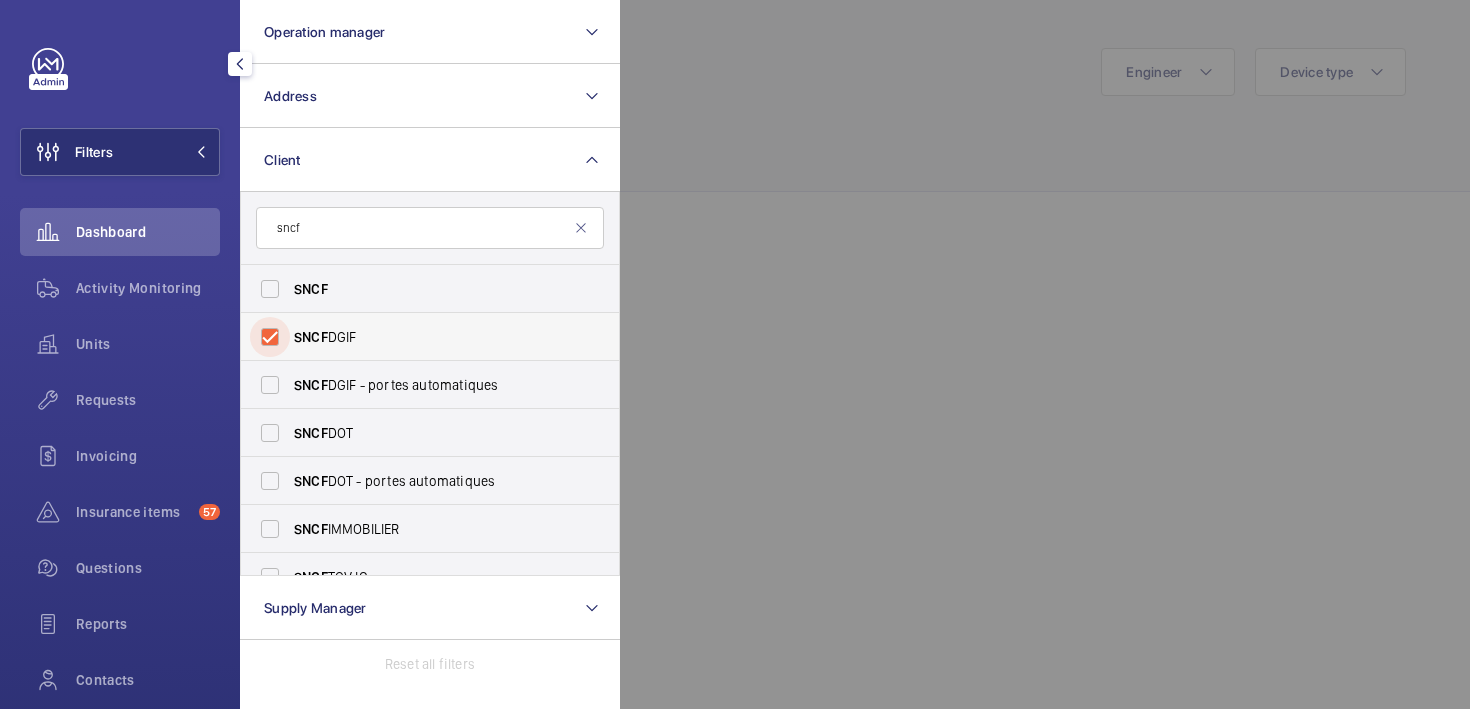 checkbox on "true" 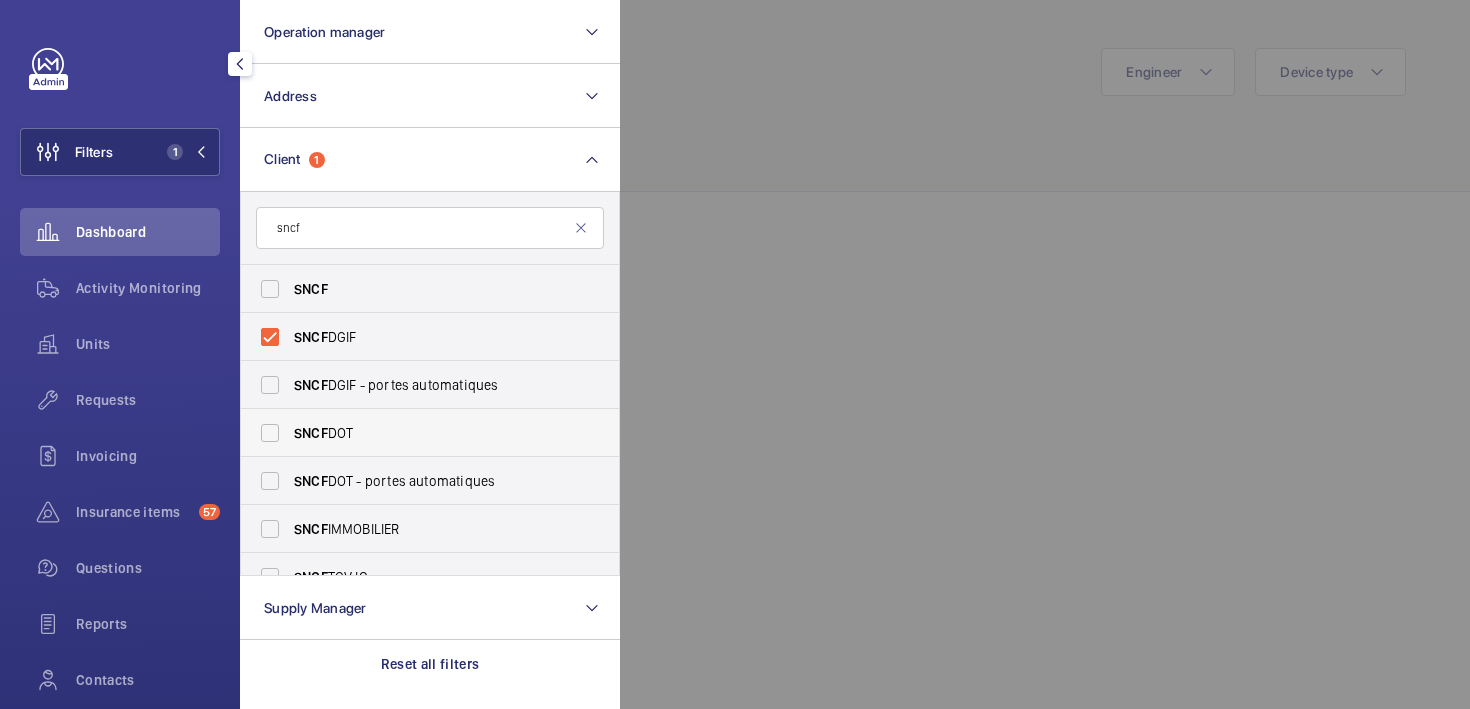 click on "SNCF  DOT" at bounding box center (431, 433) 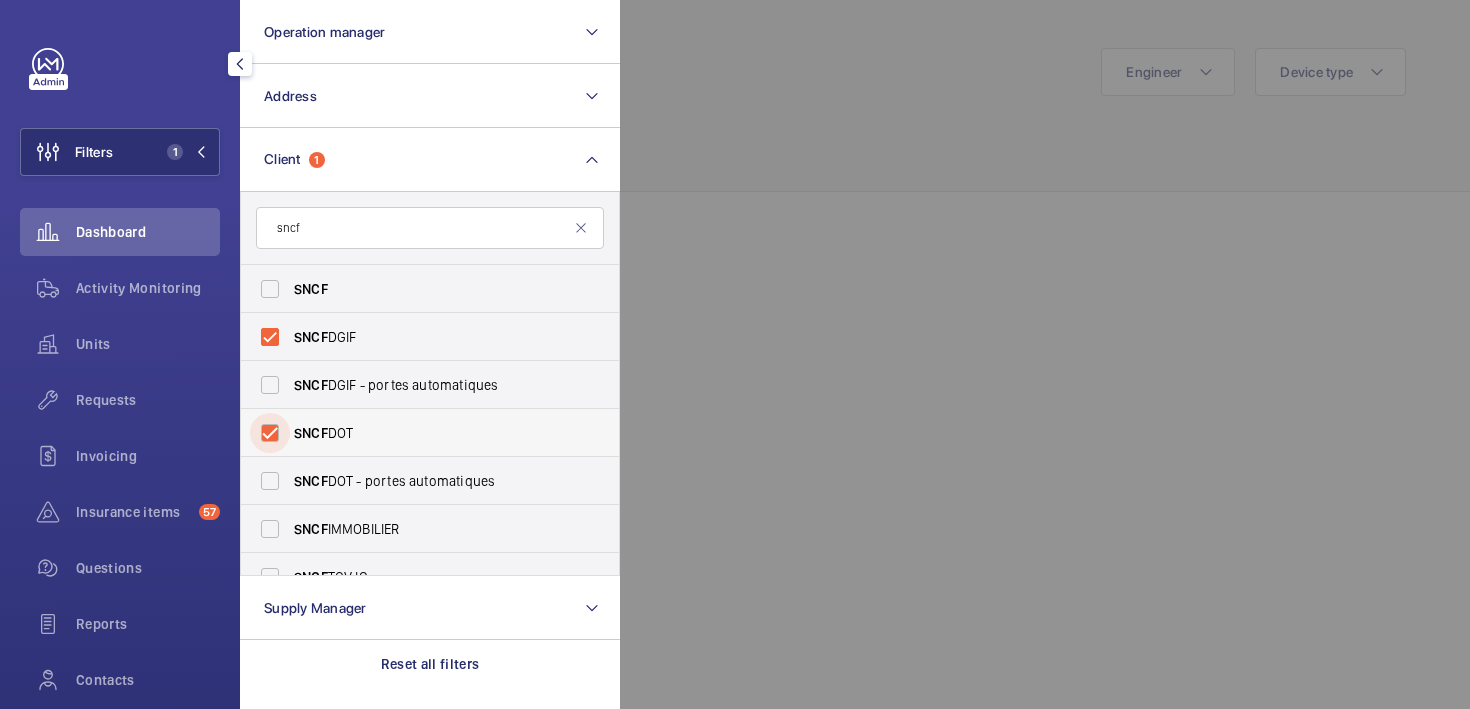 checkbox on "true" 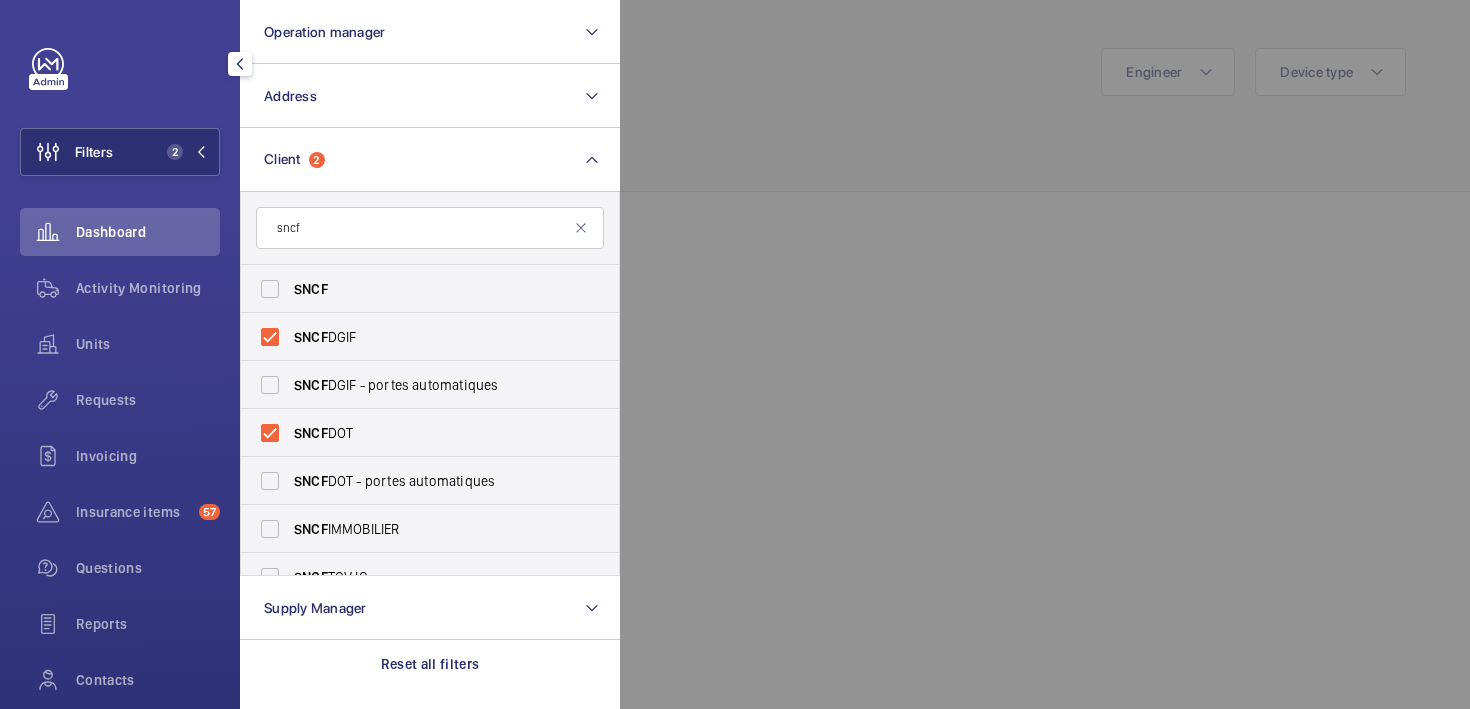 click 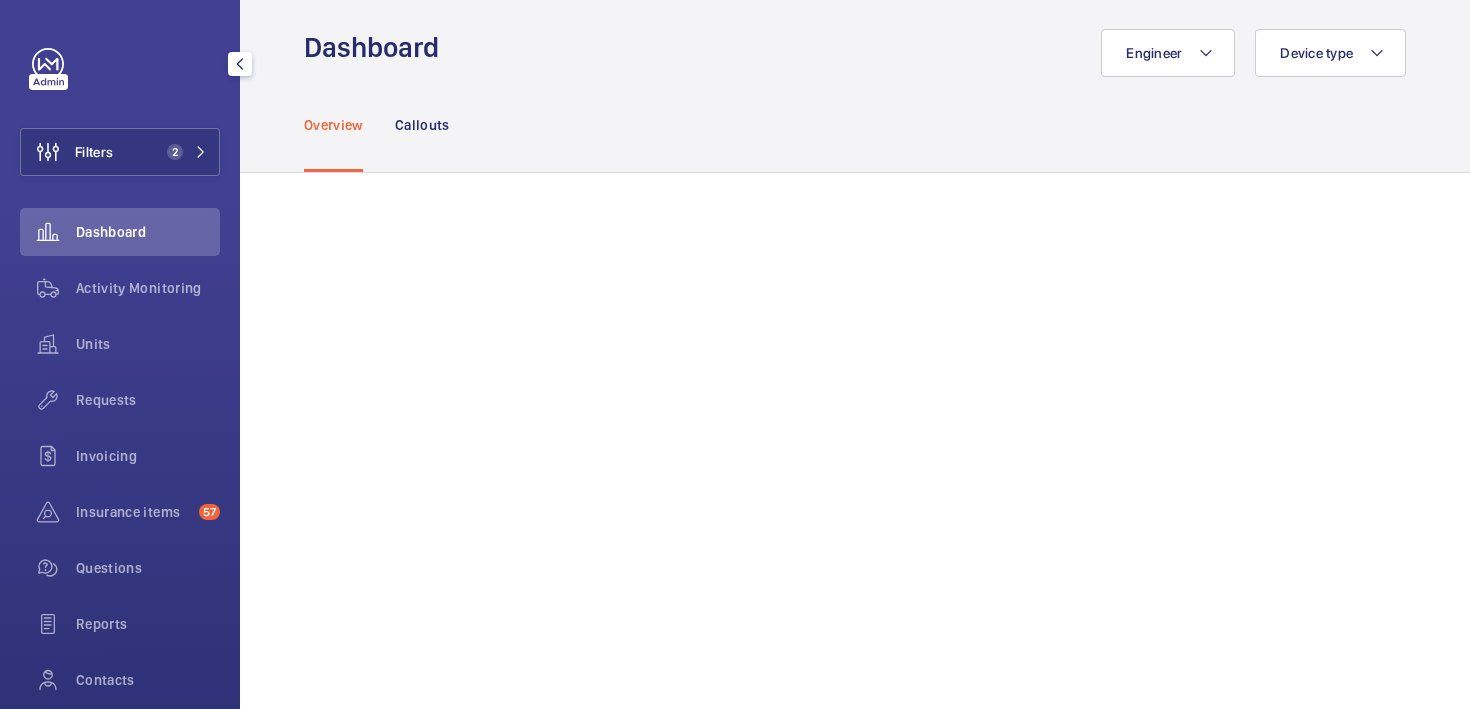 scroll, scrollTop: 21, scrollLeft: 0, axis: vertical 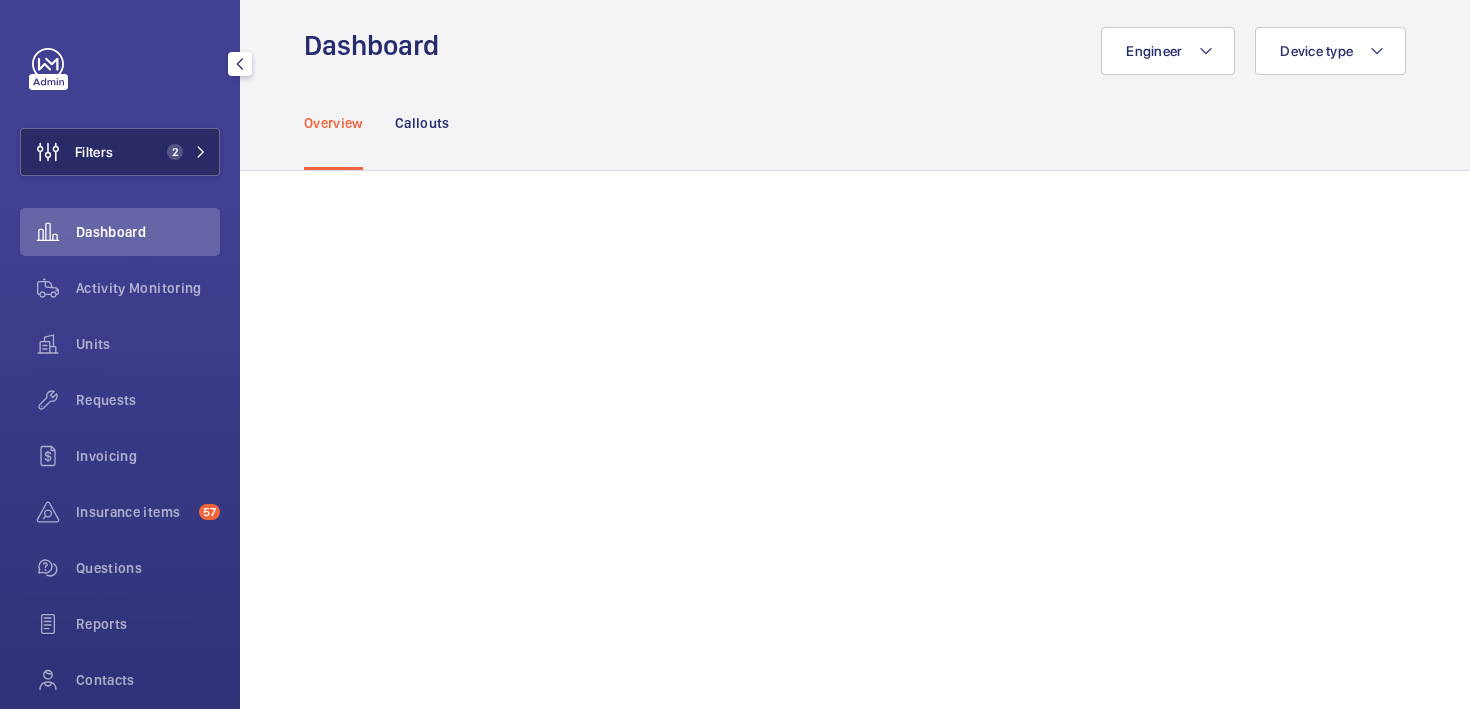 click on "2" 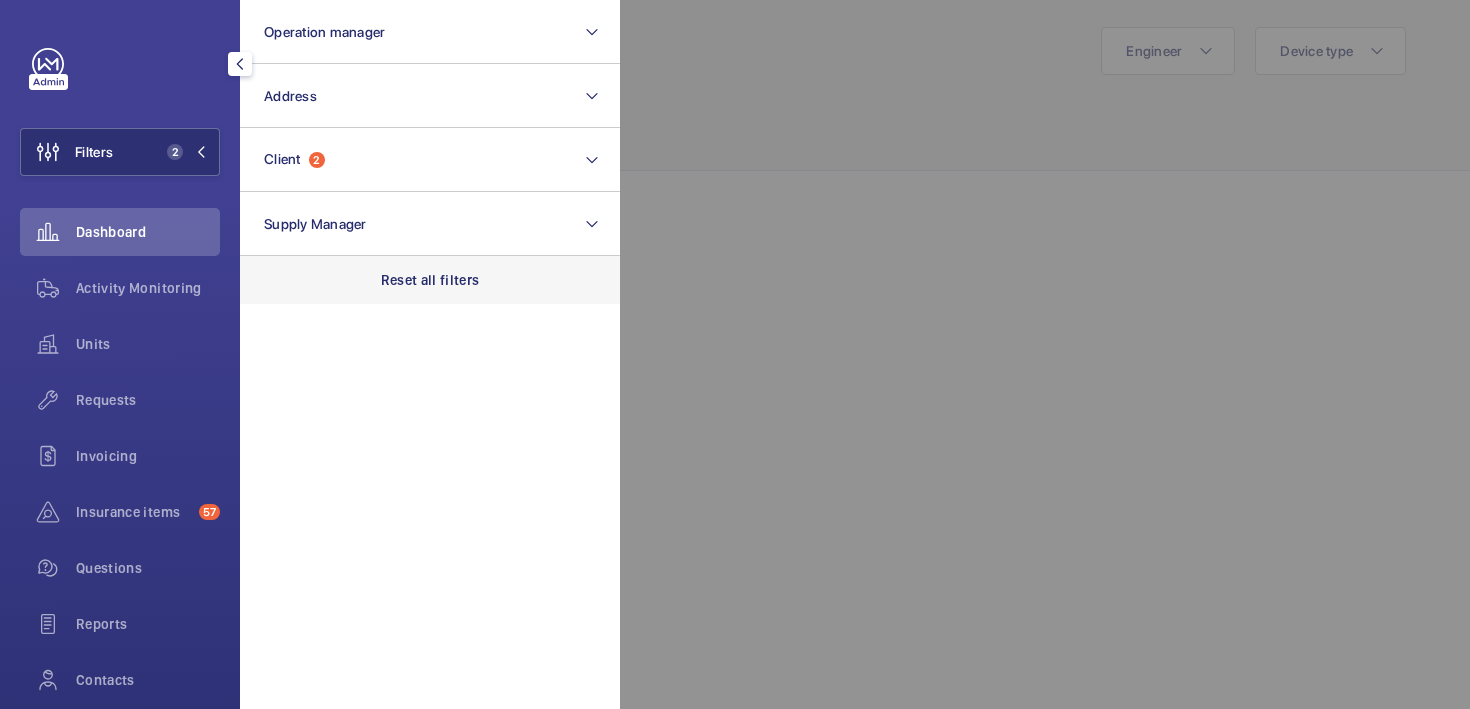 click on "Reset all filters" 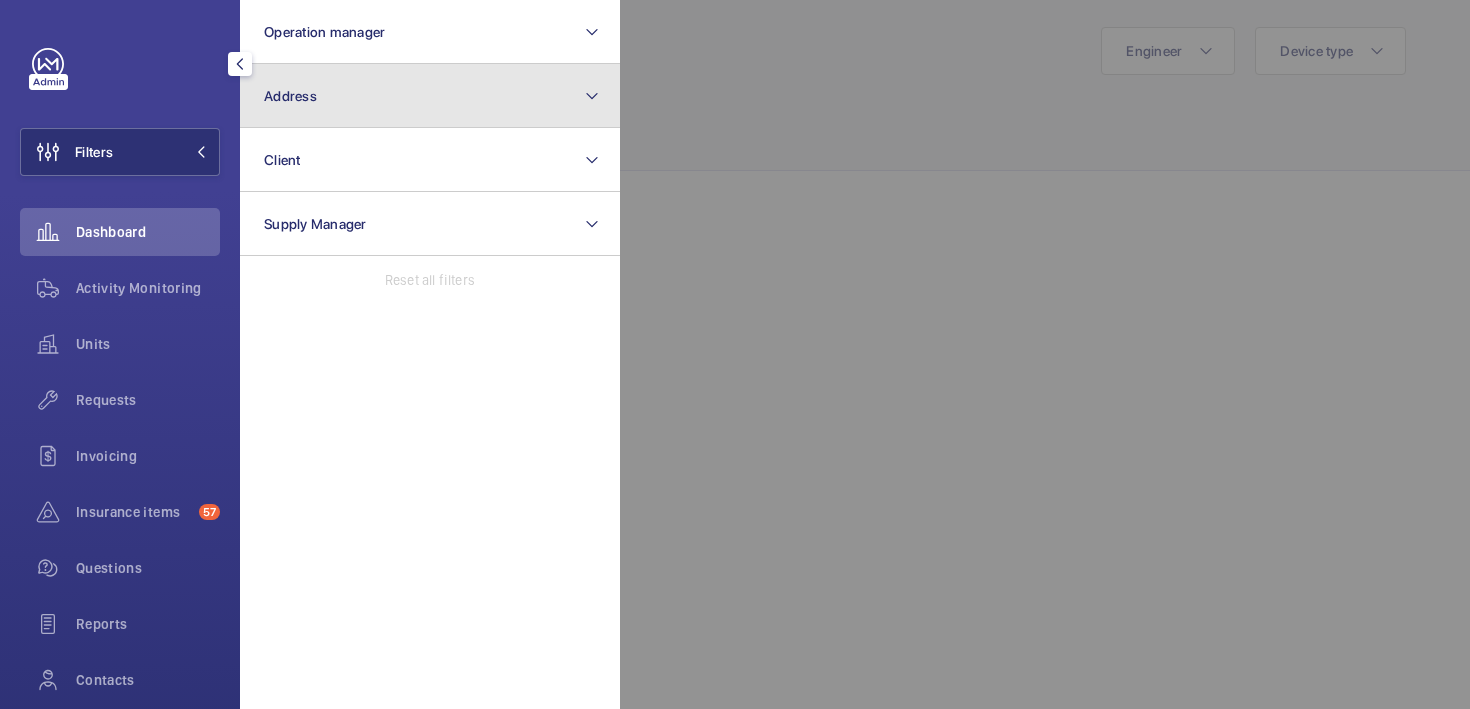 click on "Address" 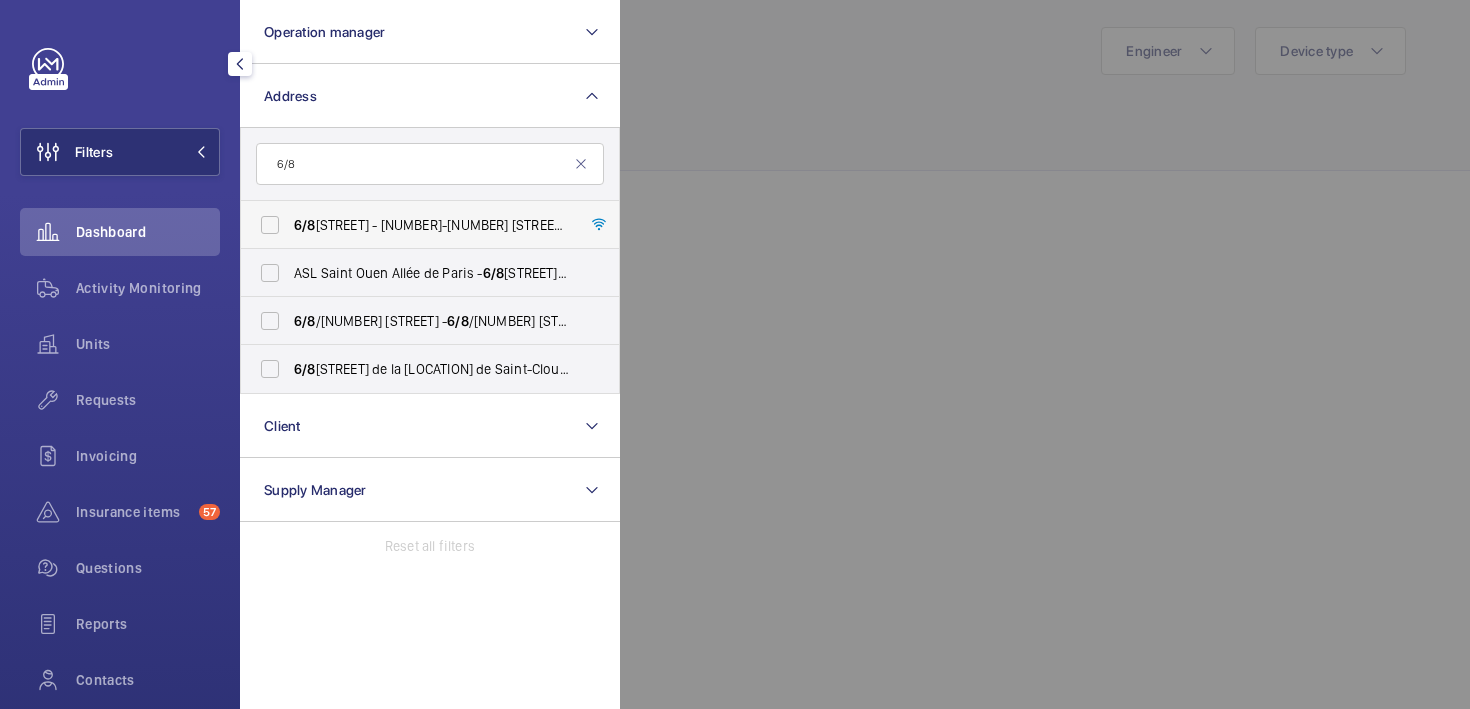 type on "6/8" 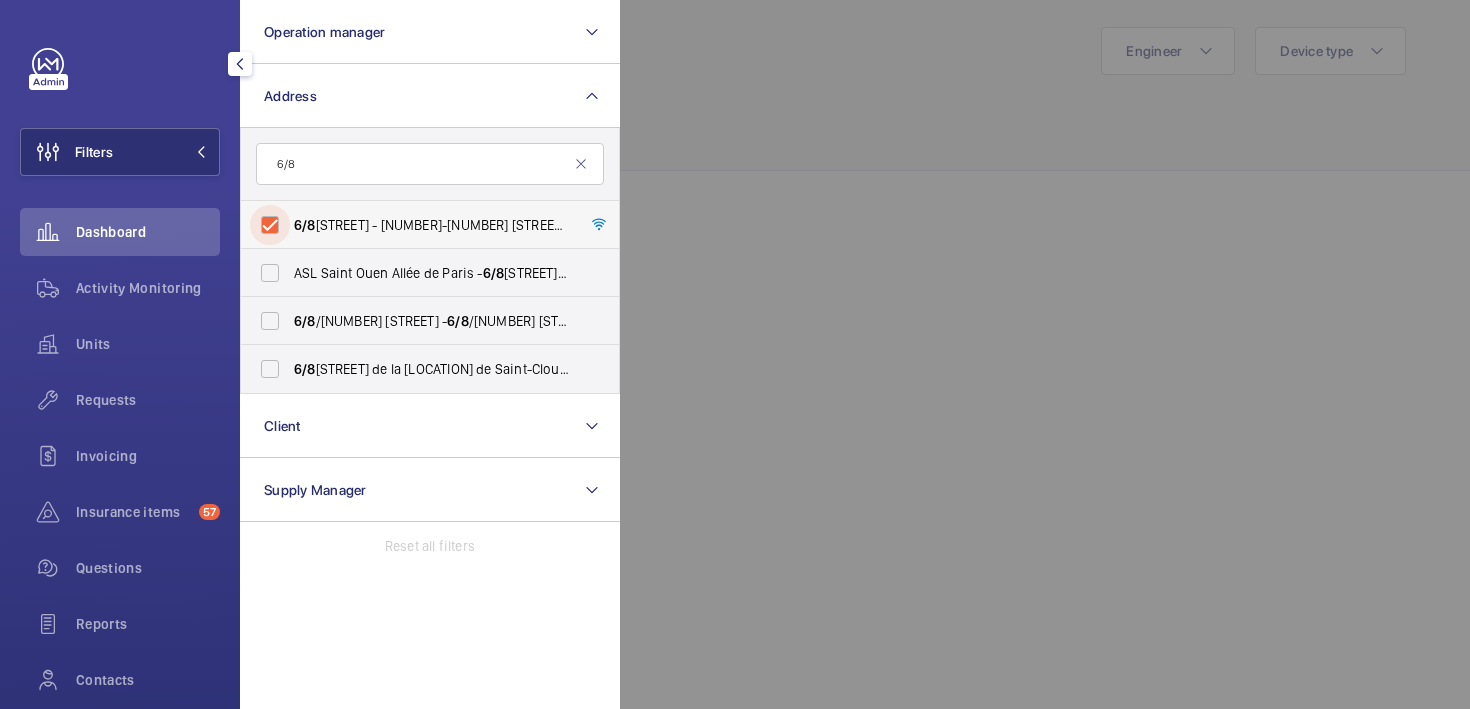 checkbox on "true" 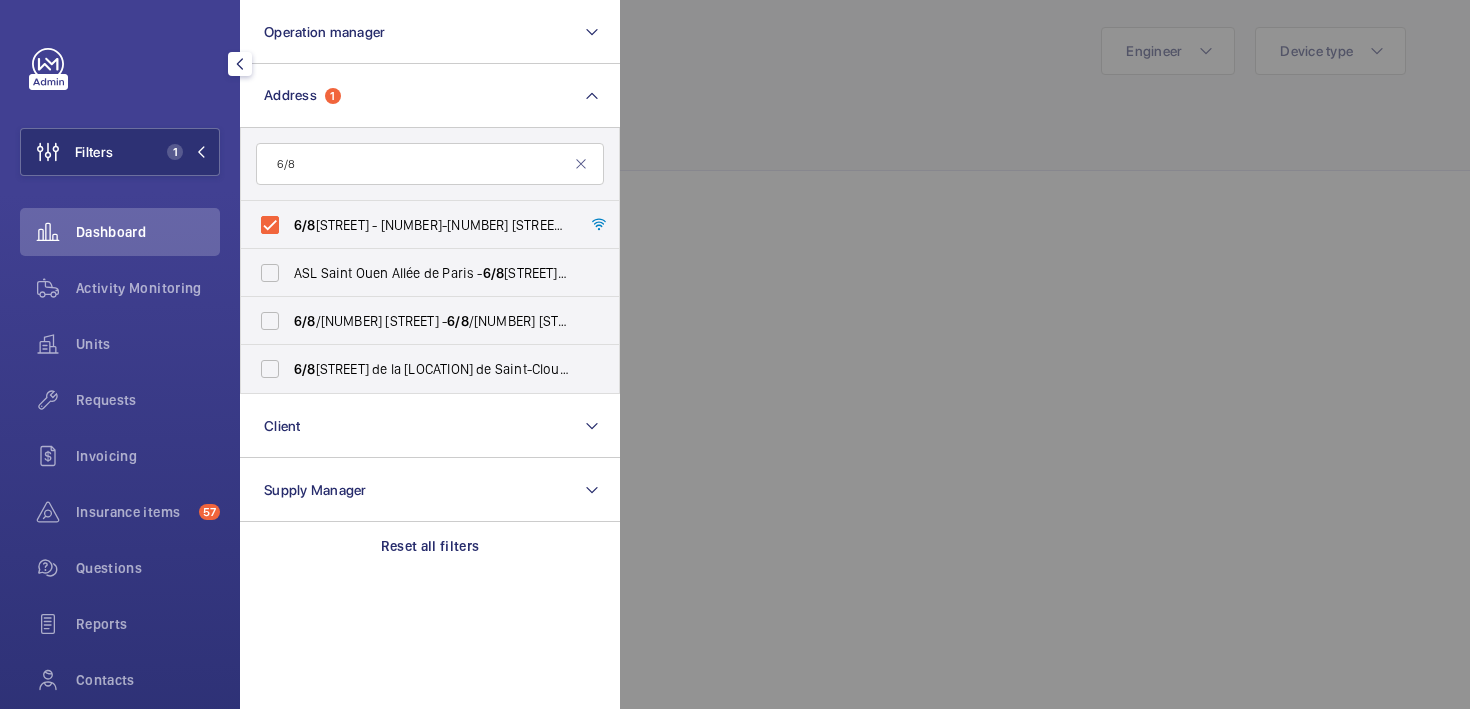 click 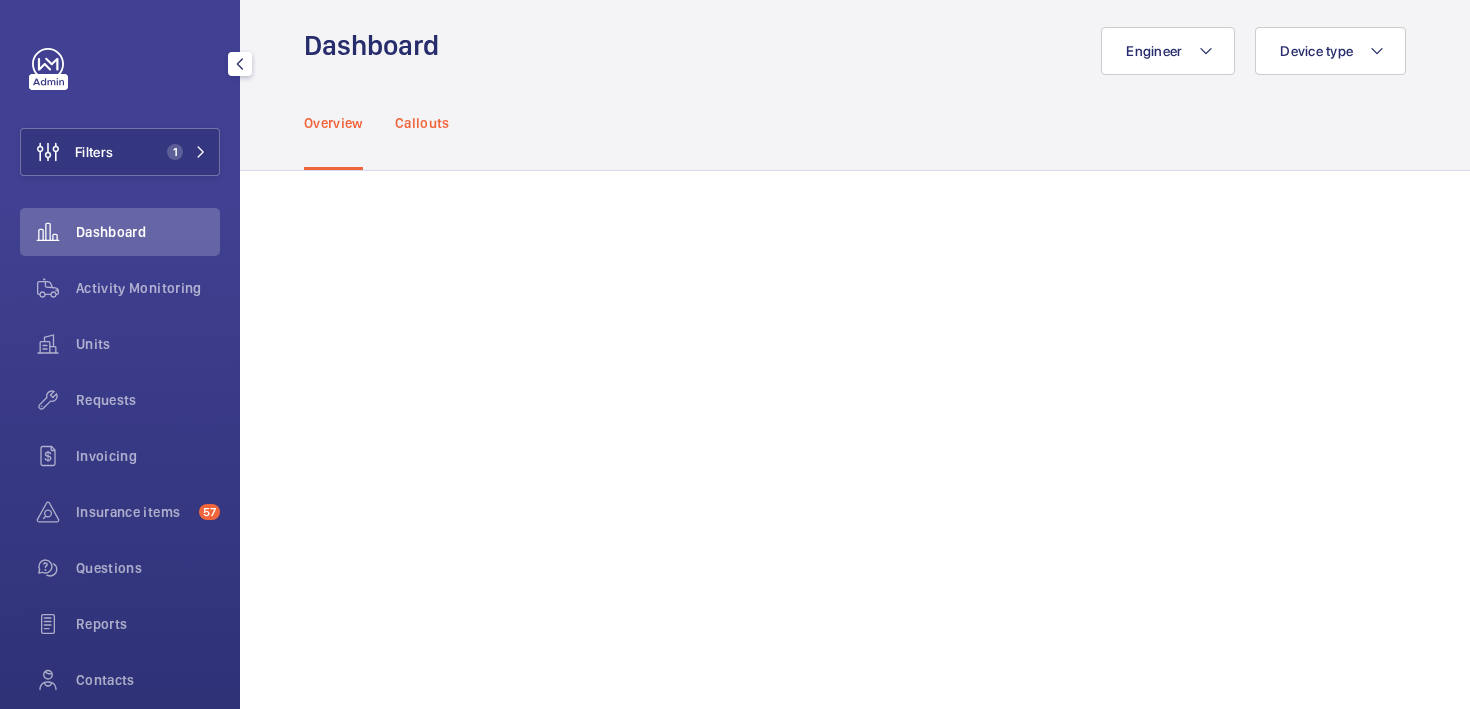 click on "Callouts" 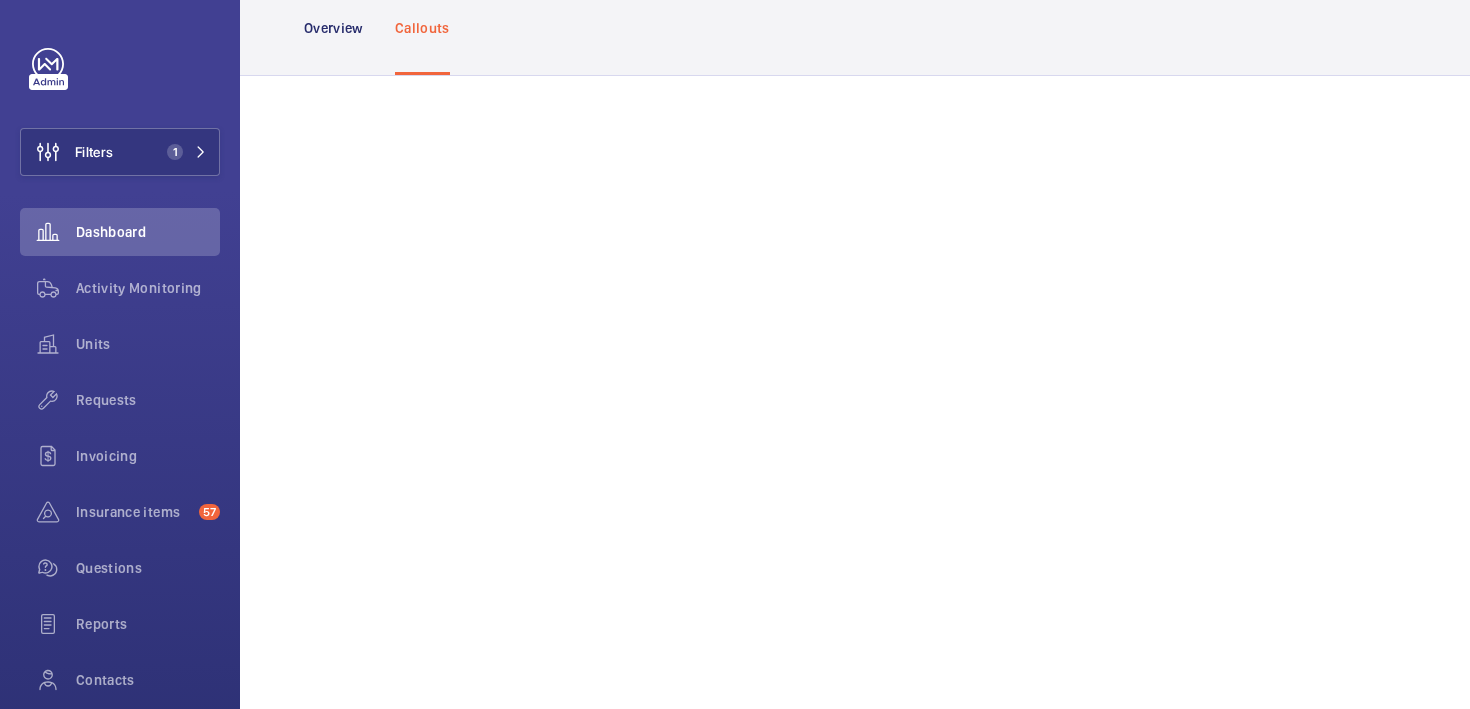 scroll, scrollTop: 0, scrollLeft: 0, axis: both 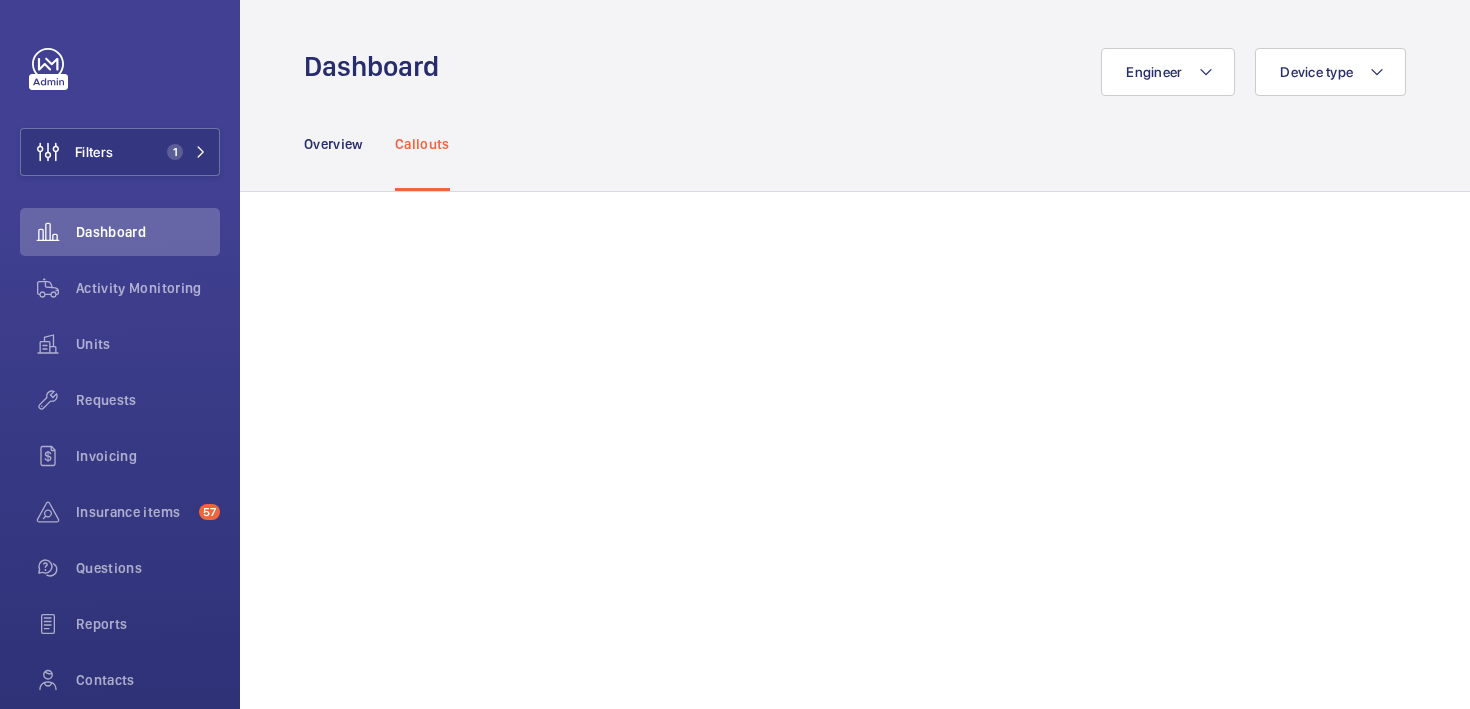 click on "Callouts" 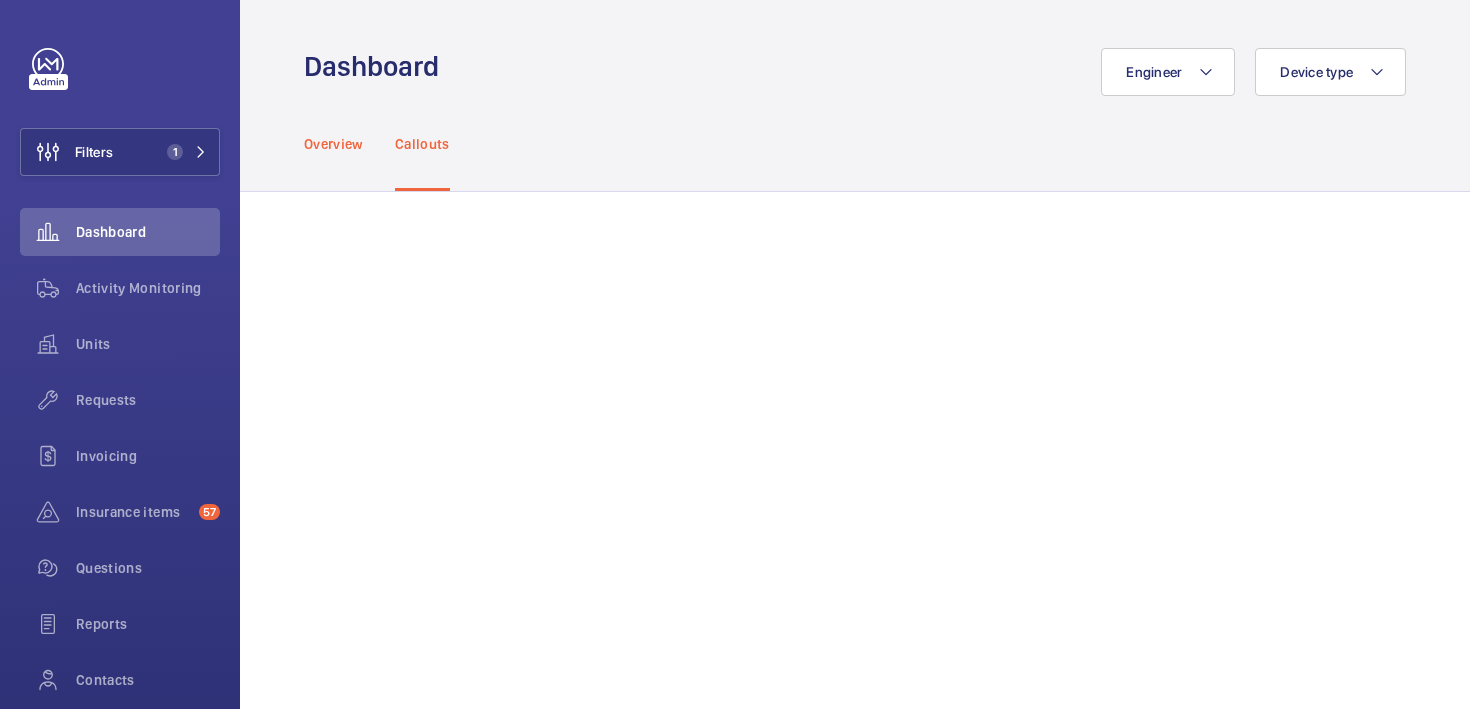 click on "Overview" 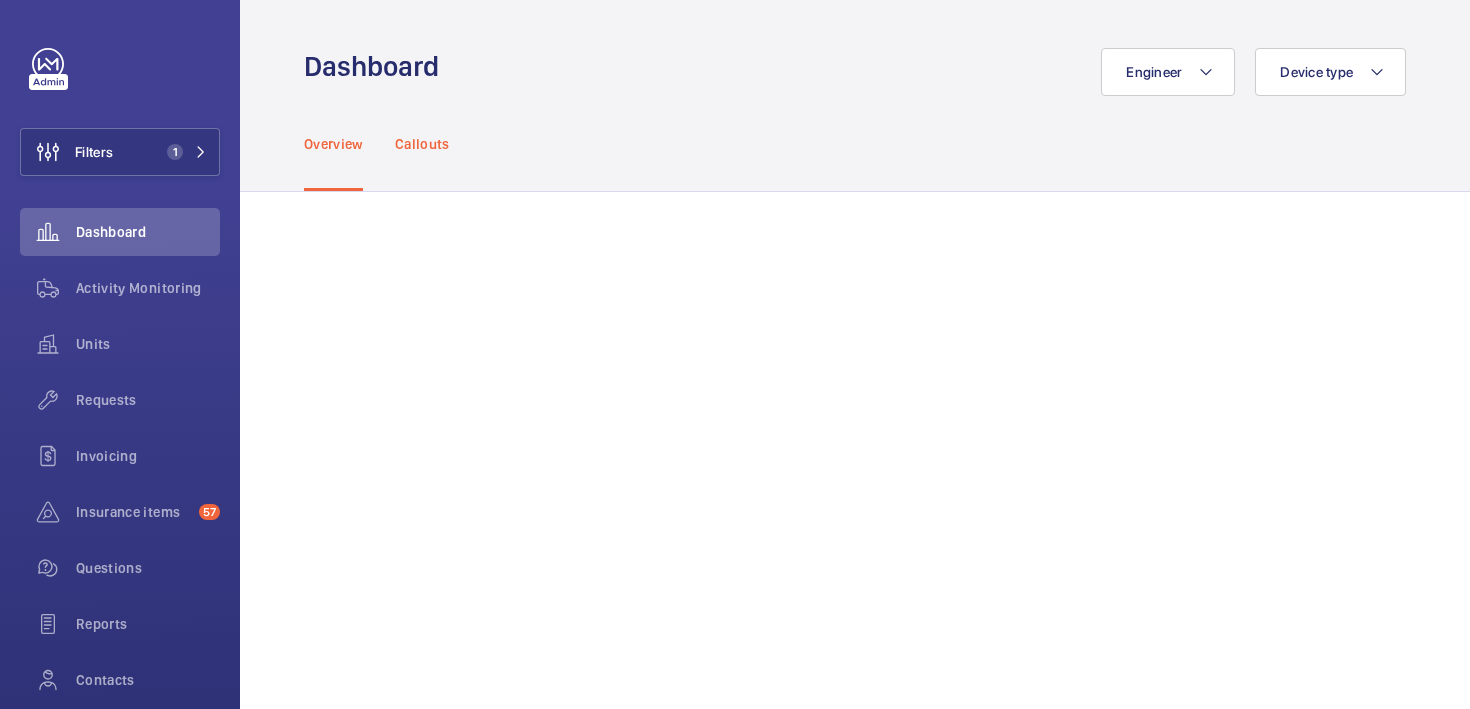 click on "Callouts" 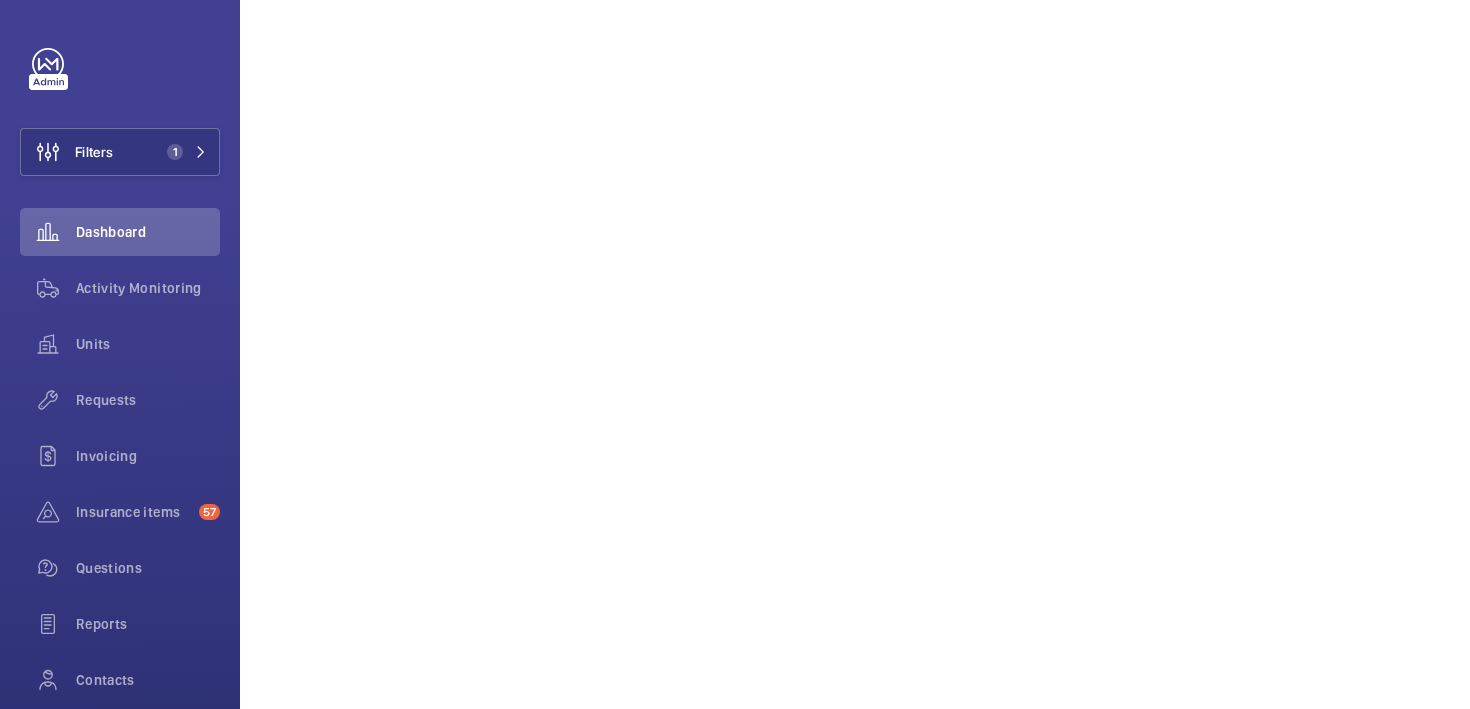 scroll, scrollTop: 1343, scrollLeft: 0, axis: vertical 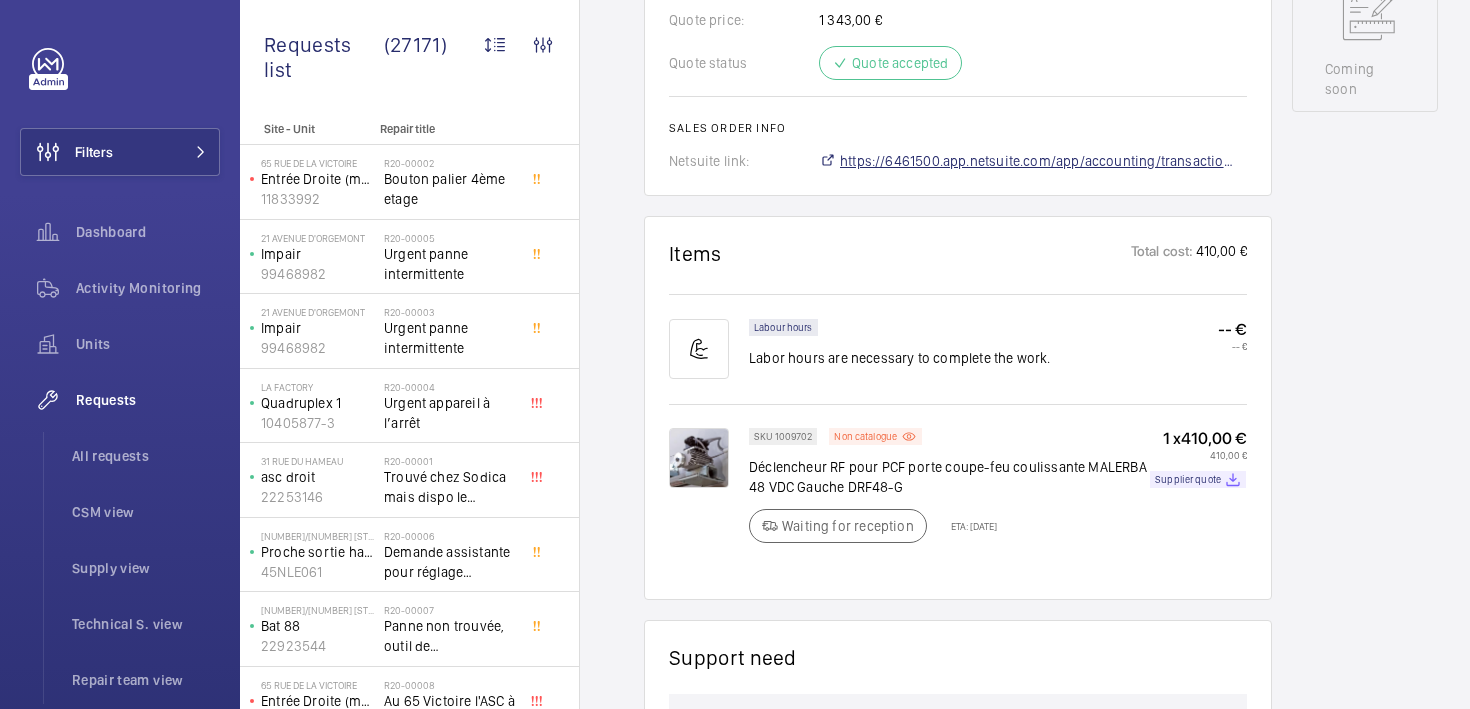 click on "https://6461500.app.netsuite.com/app/accounting/transactions/salesord.nl?id=2833048" 